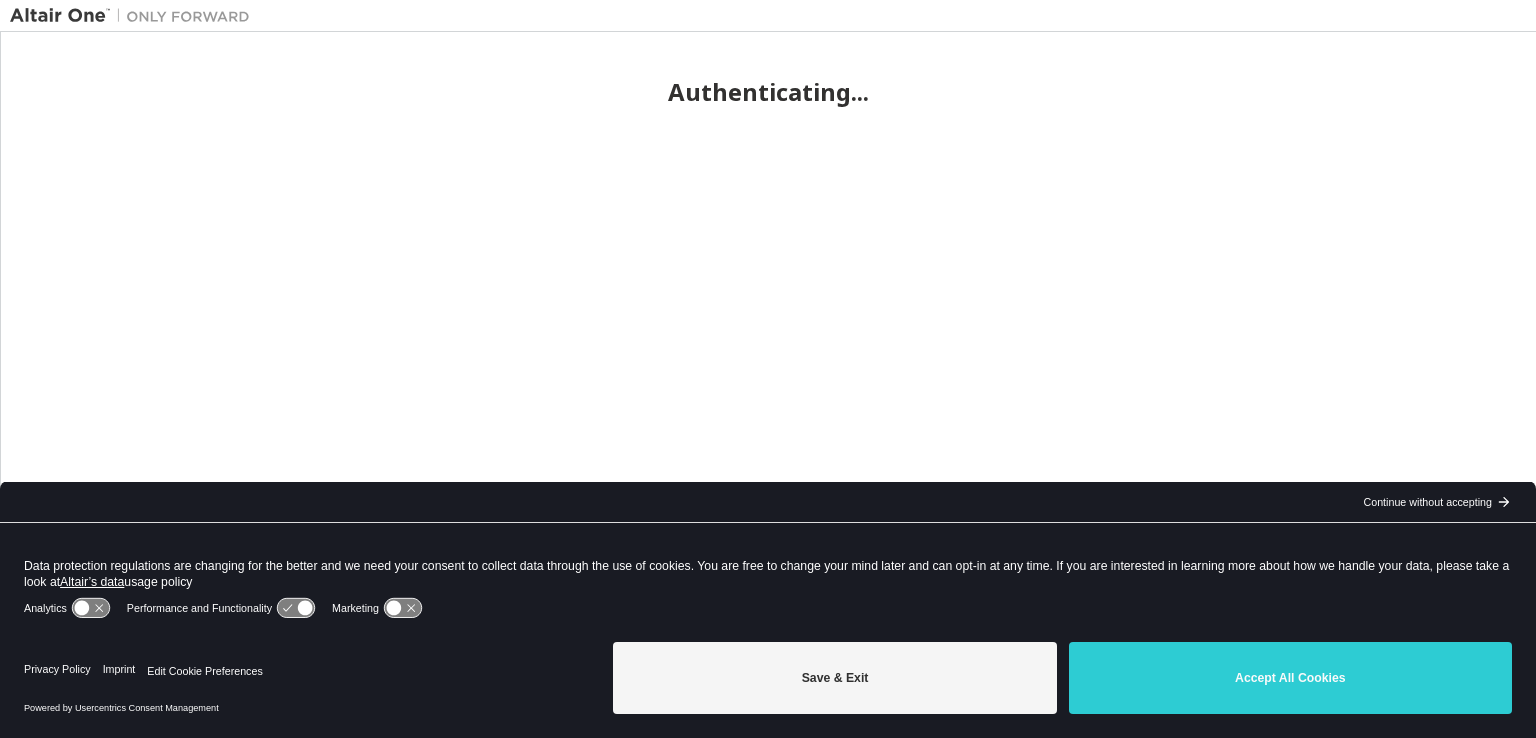 scroll, scrollTop: 0, scrollLeft: 0, axis: both 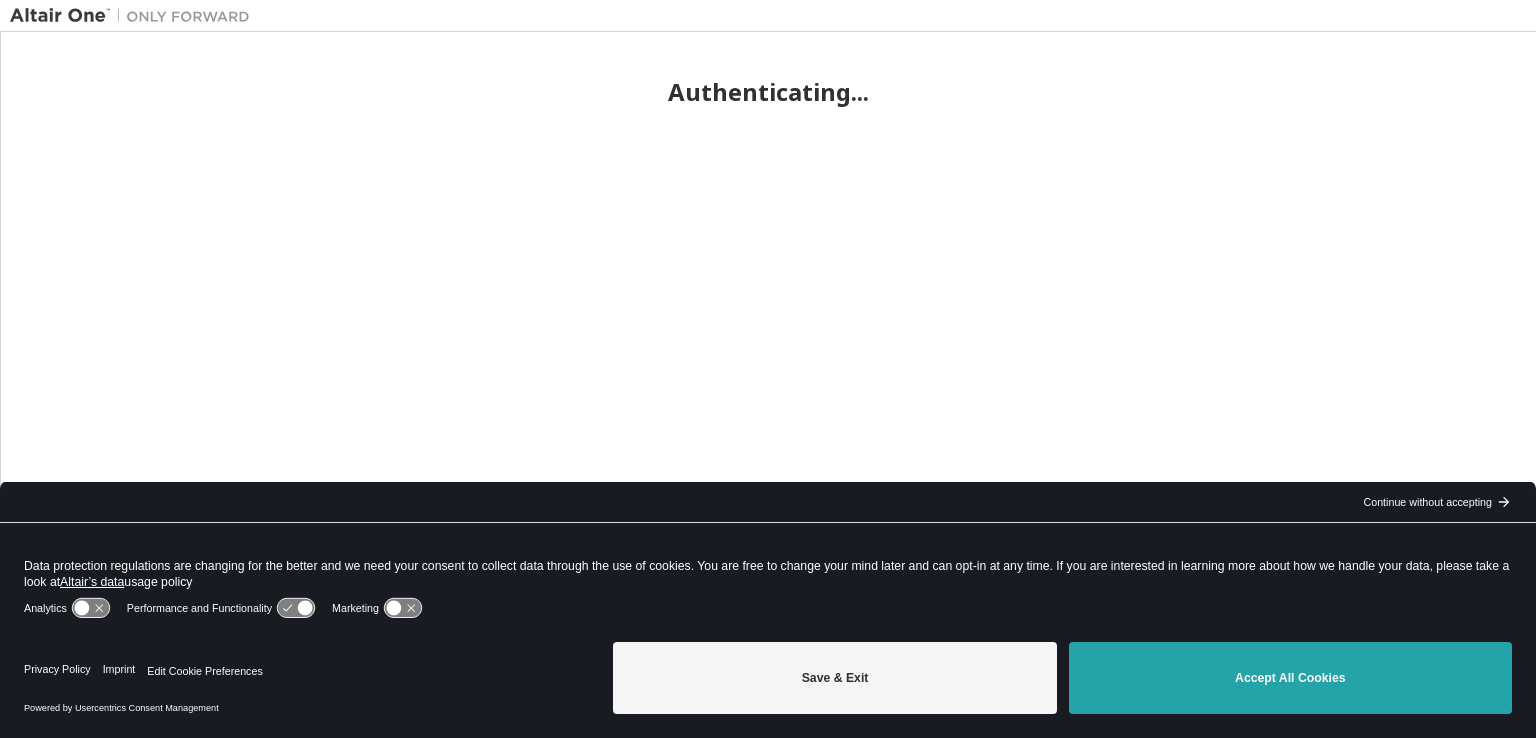 click on "Accept All Cookies" at bounding box center (1290, 678) 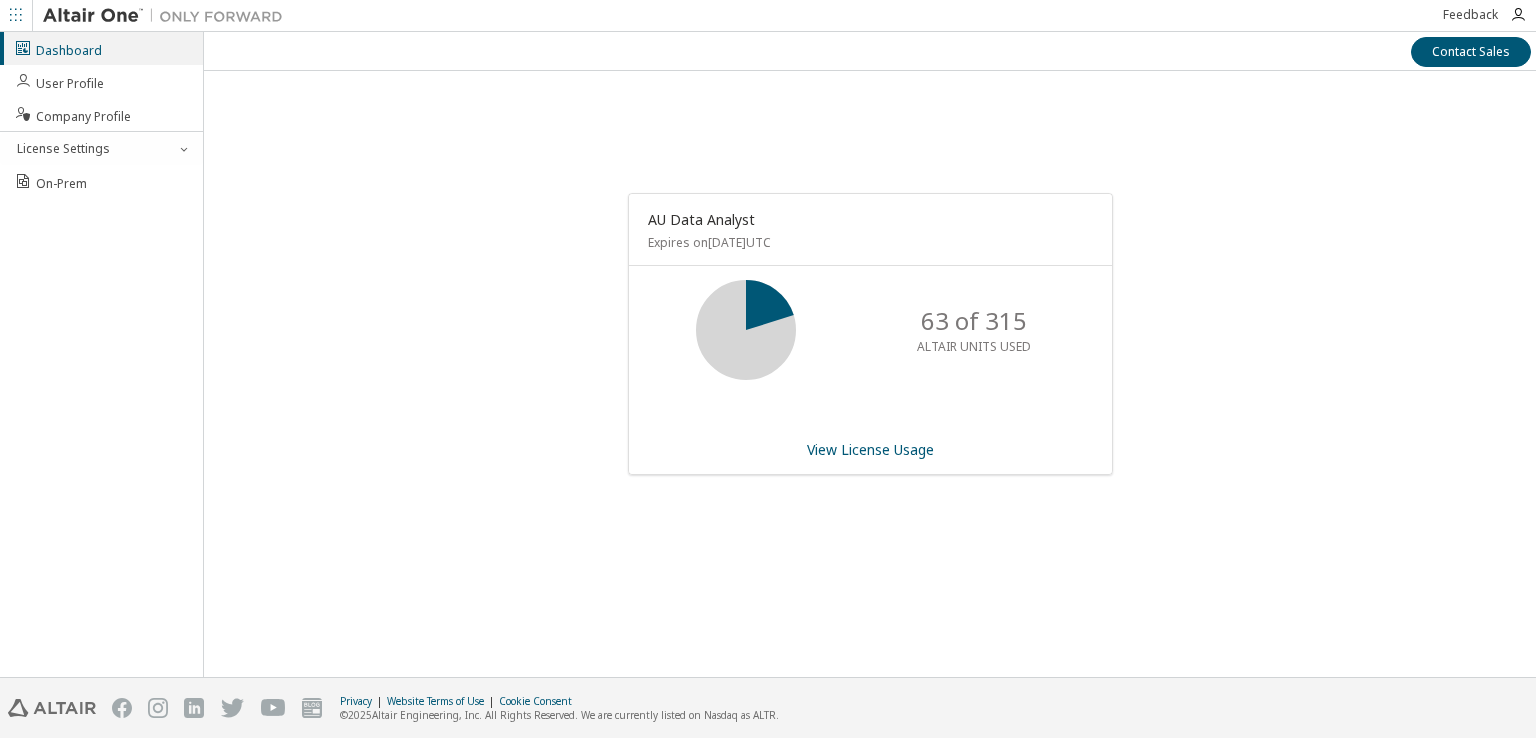 scroll, scrollTop: 0, scrollLeft: 0, axis: both 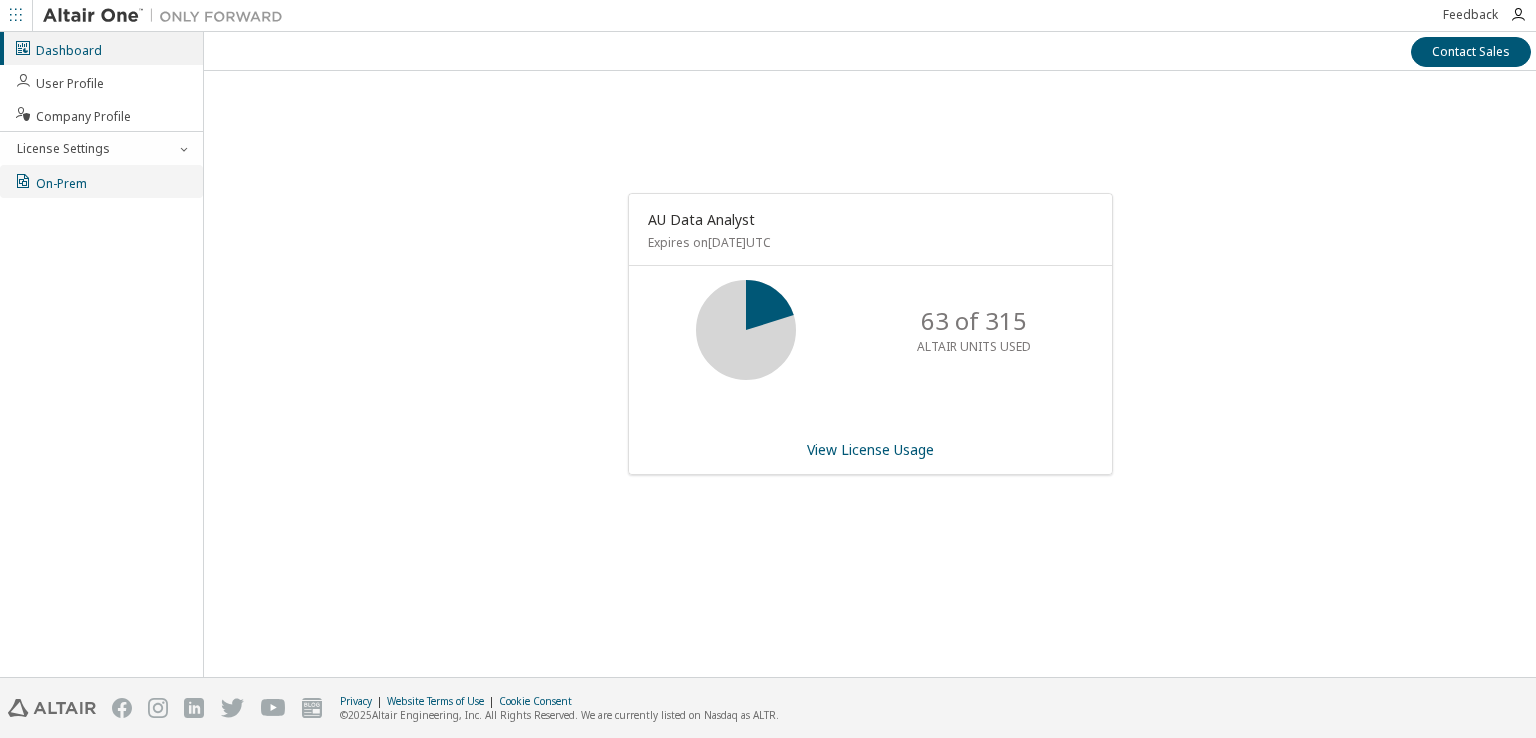 click on "On-Prem" at bounding box center (101, 181) 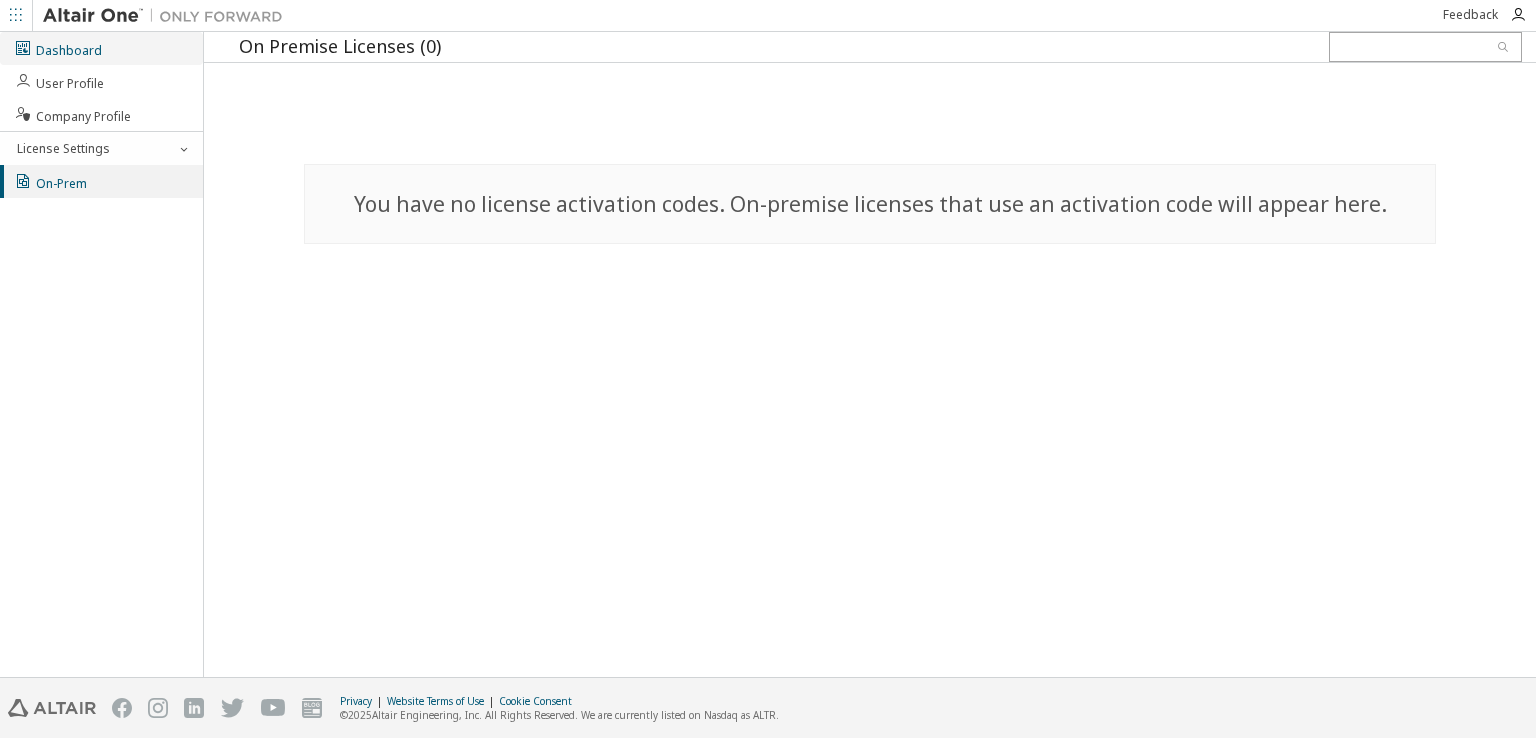 click on "Dashboard" at bounding box center (58, 48) 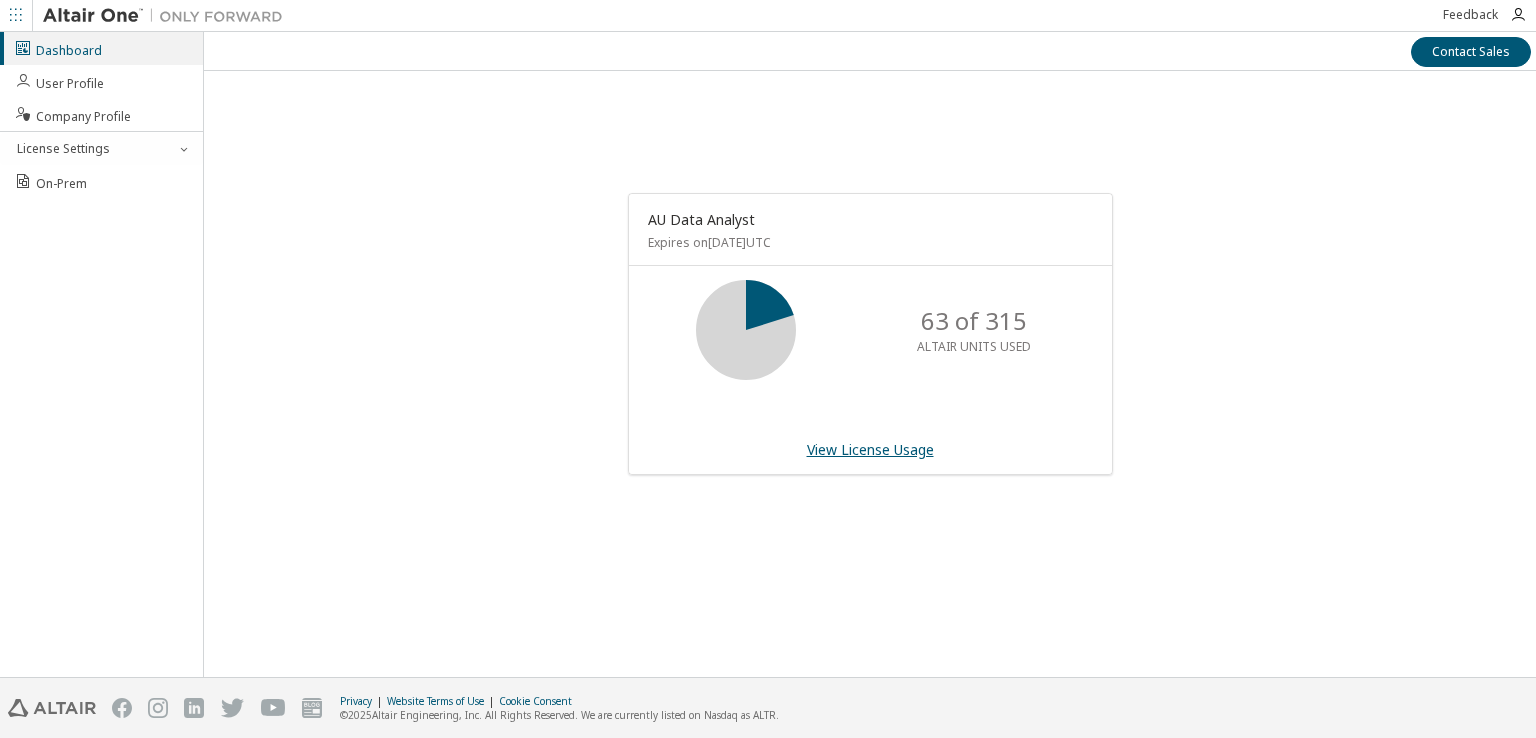 click on "View License Usage" at bounding box center (870, 449) 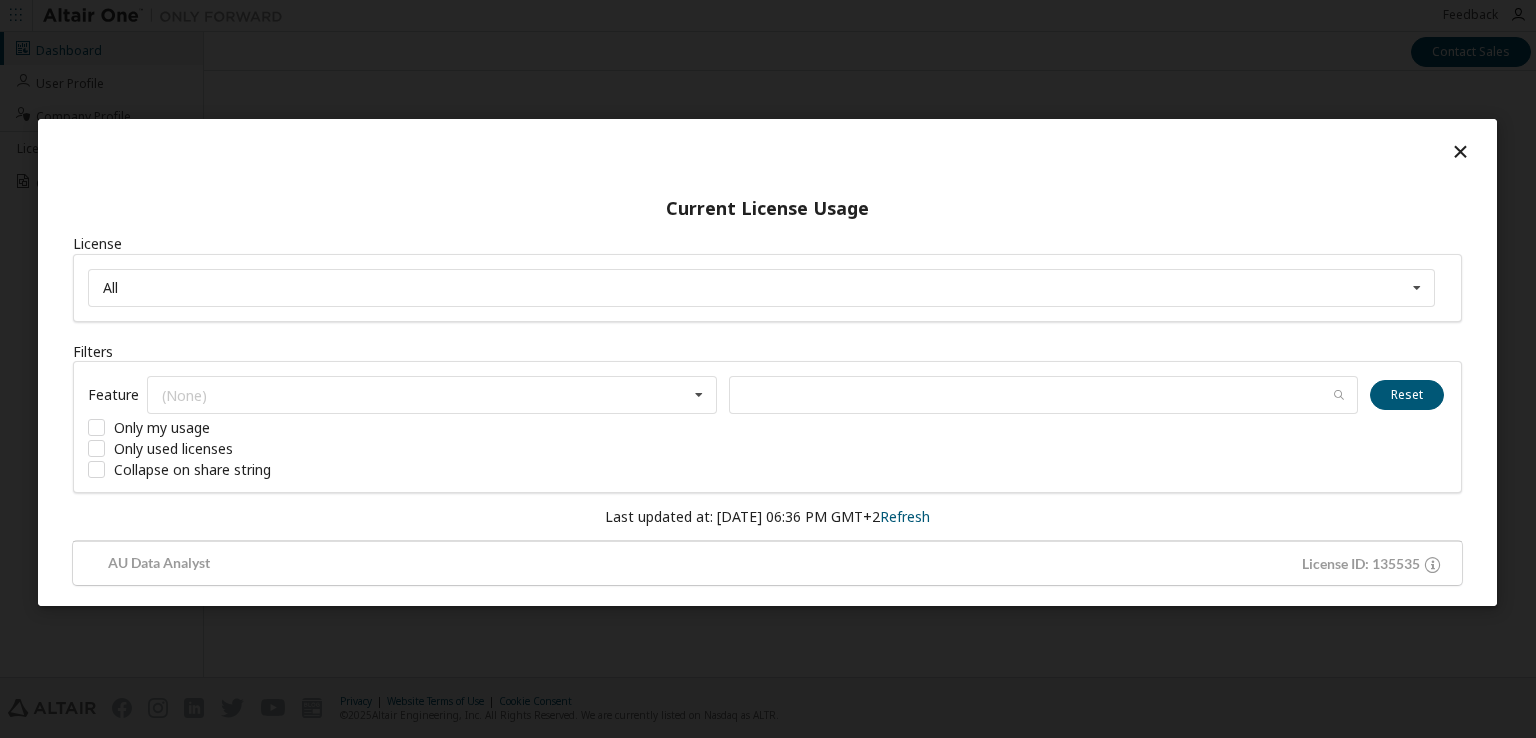 click at bounding box center (1460, 150) 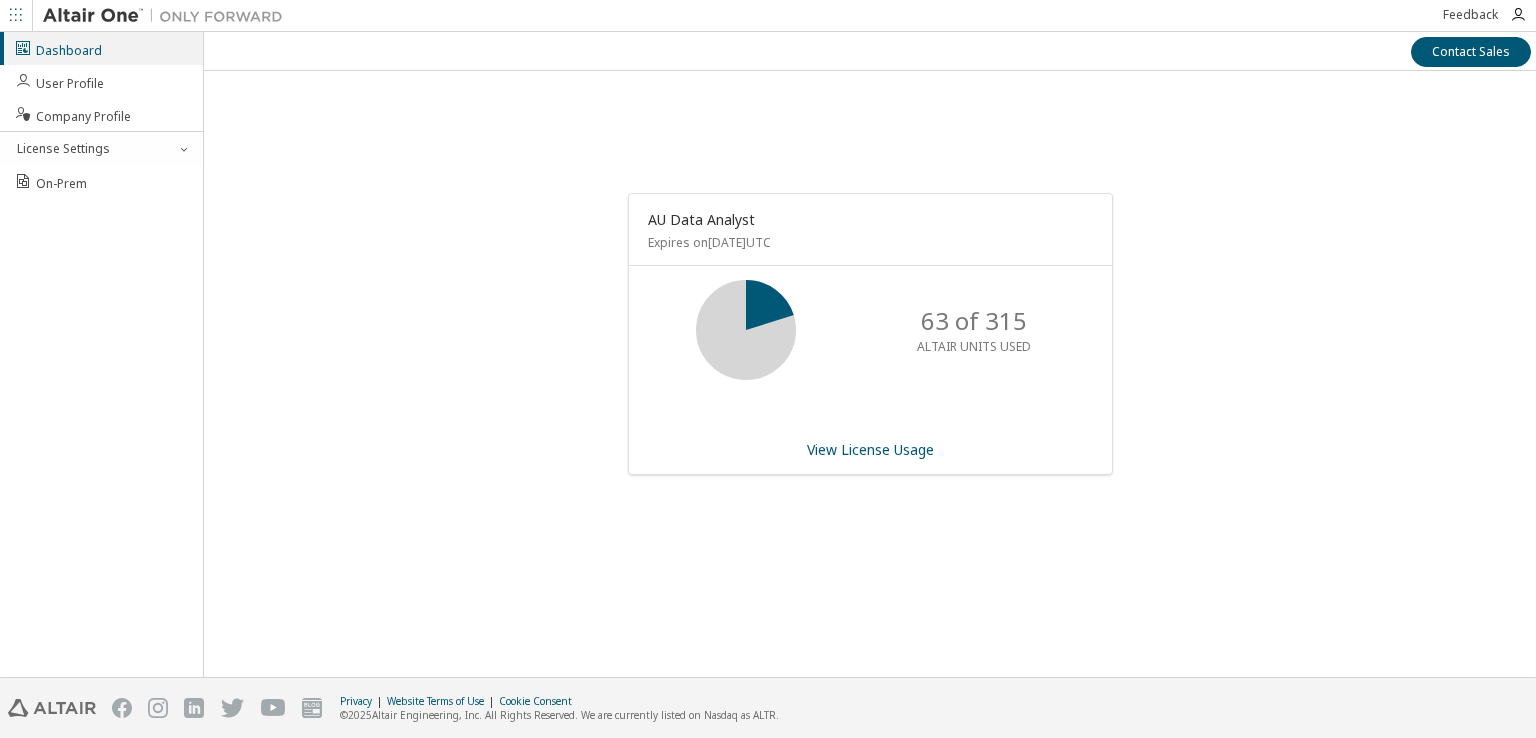 click 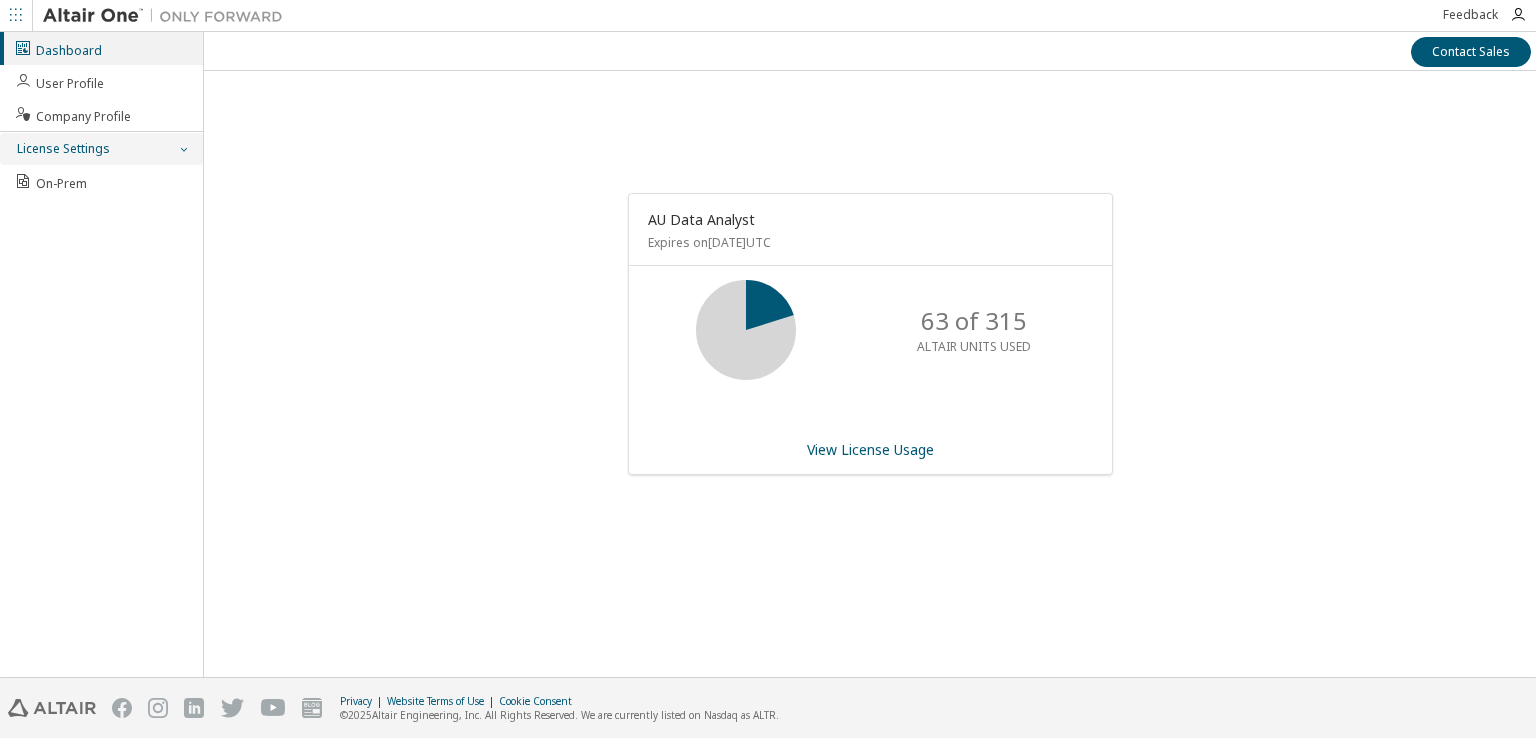 click on "License Settings" at bounding box center [101, 149] 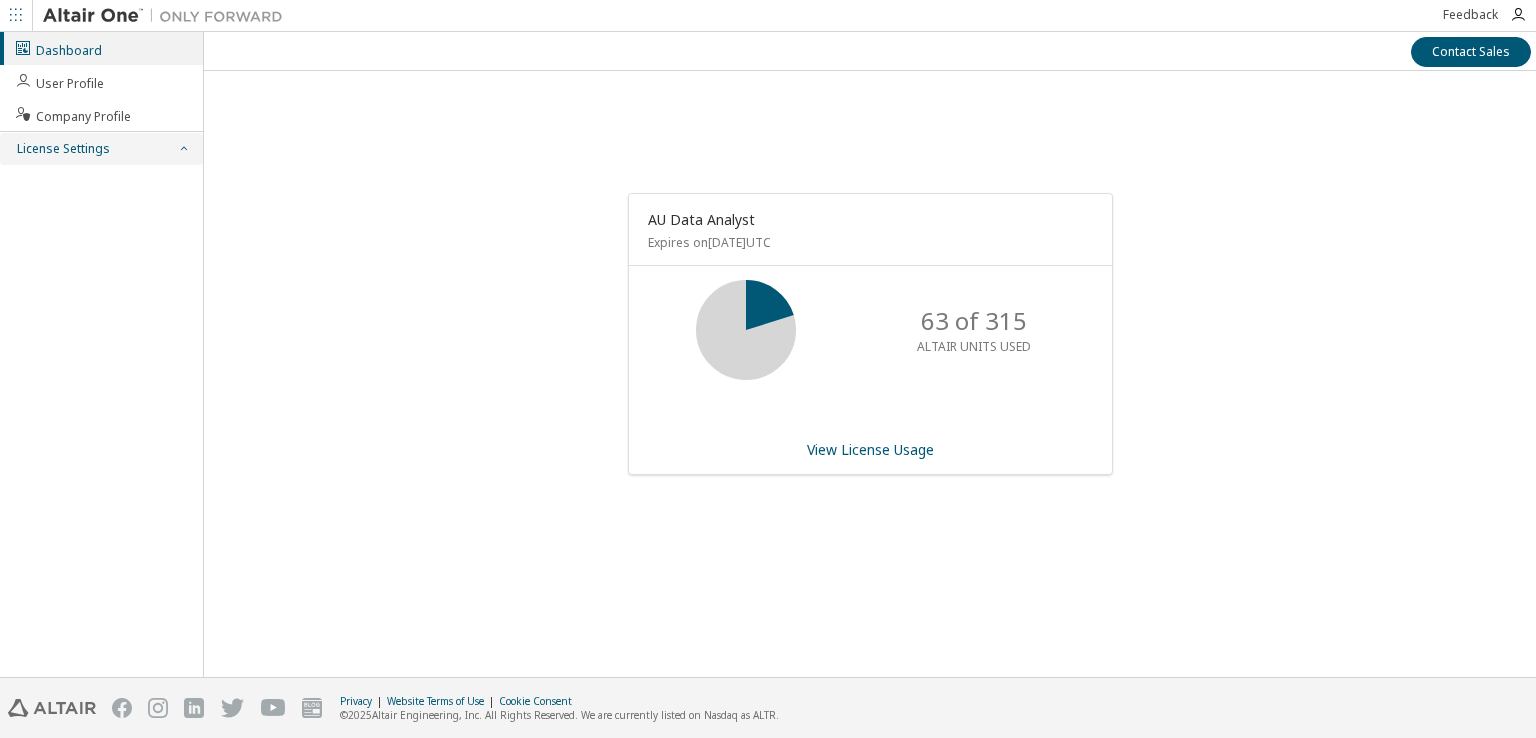 click on "License Settings" at bounding box center (101, 149) 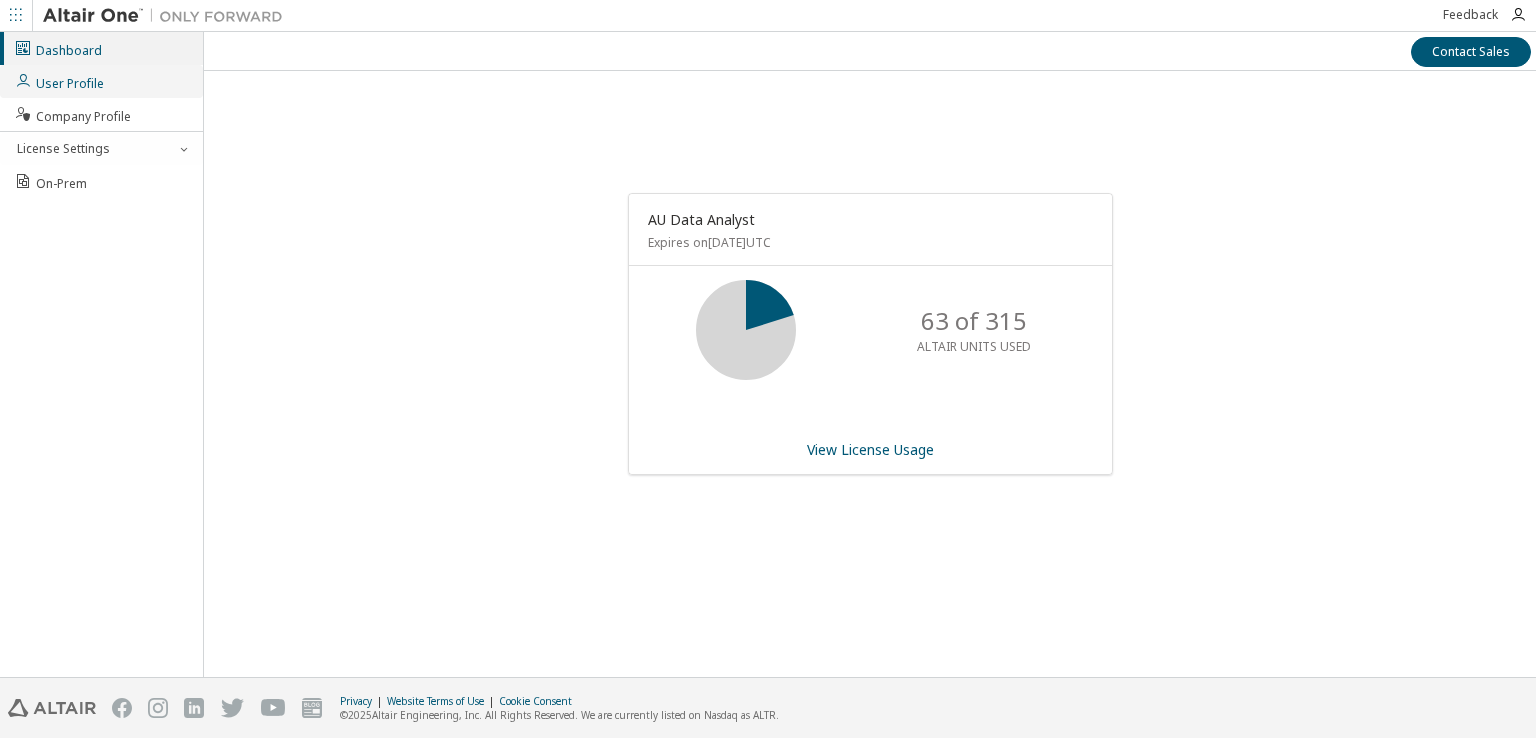 click on "User Profile" at bounding box center (59, 81) 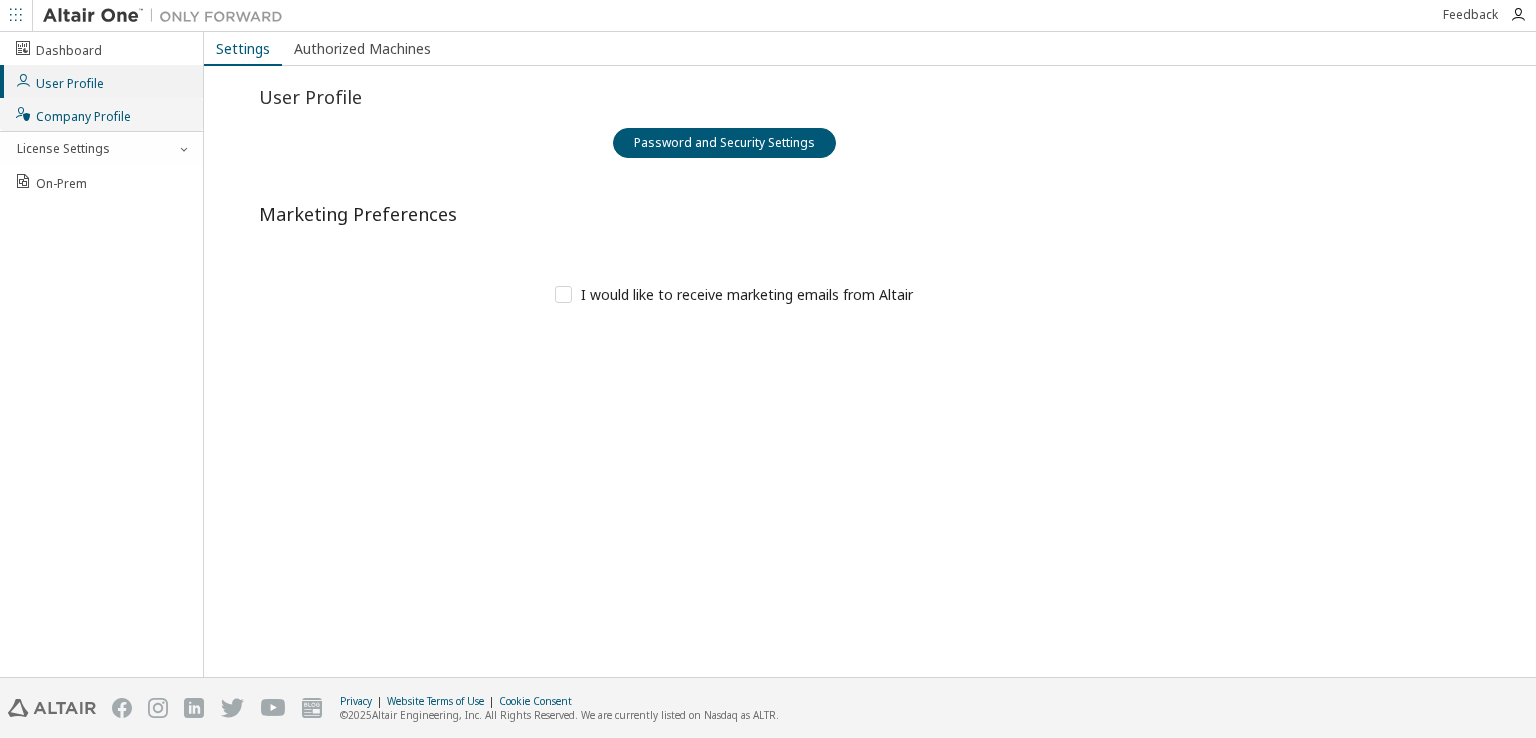 click on "Company Profile" at bounding box center (72, 114) 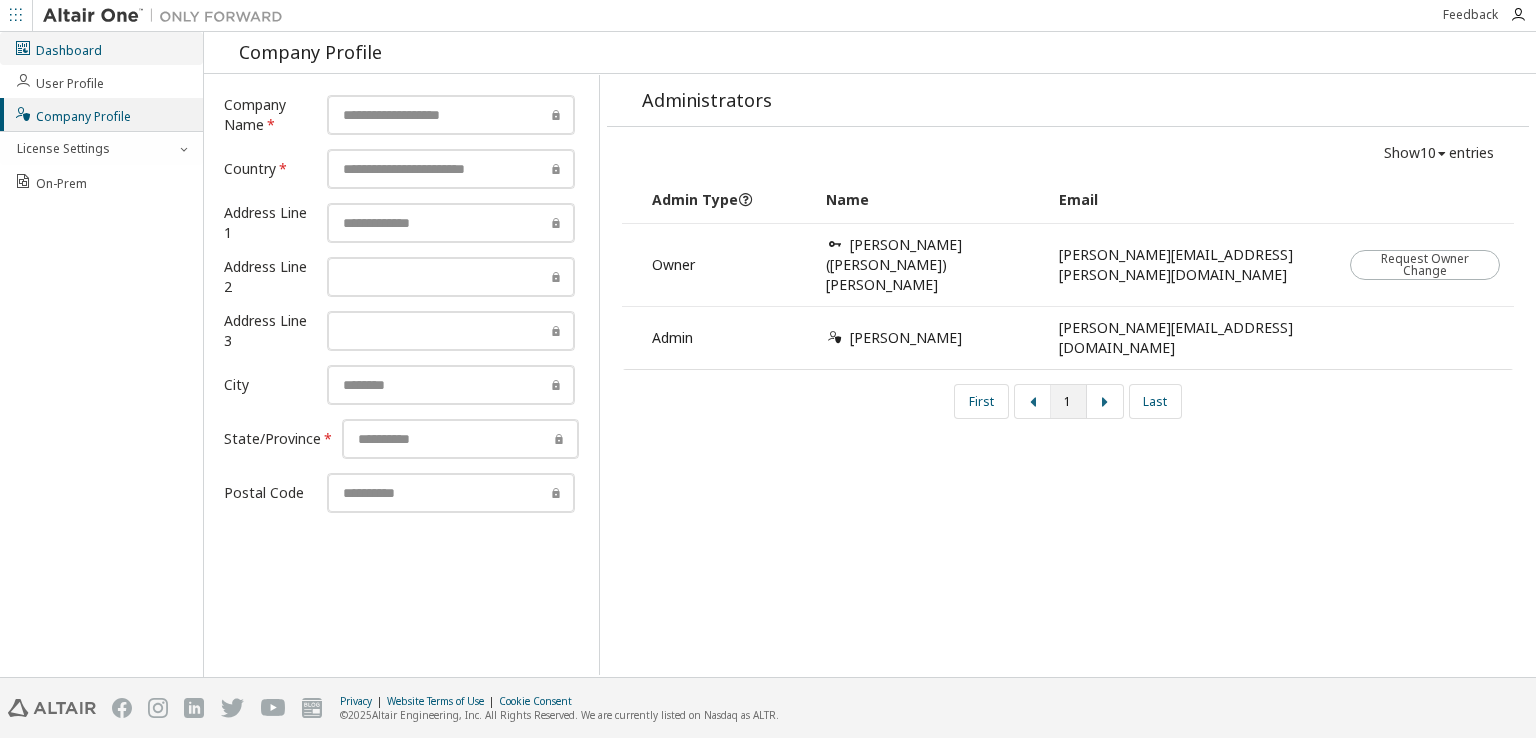 click on "Dashboard" at bounding box center [101, 48] 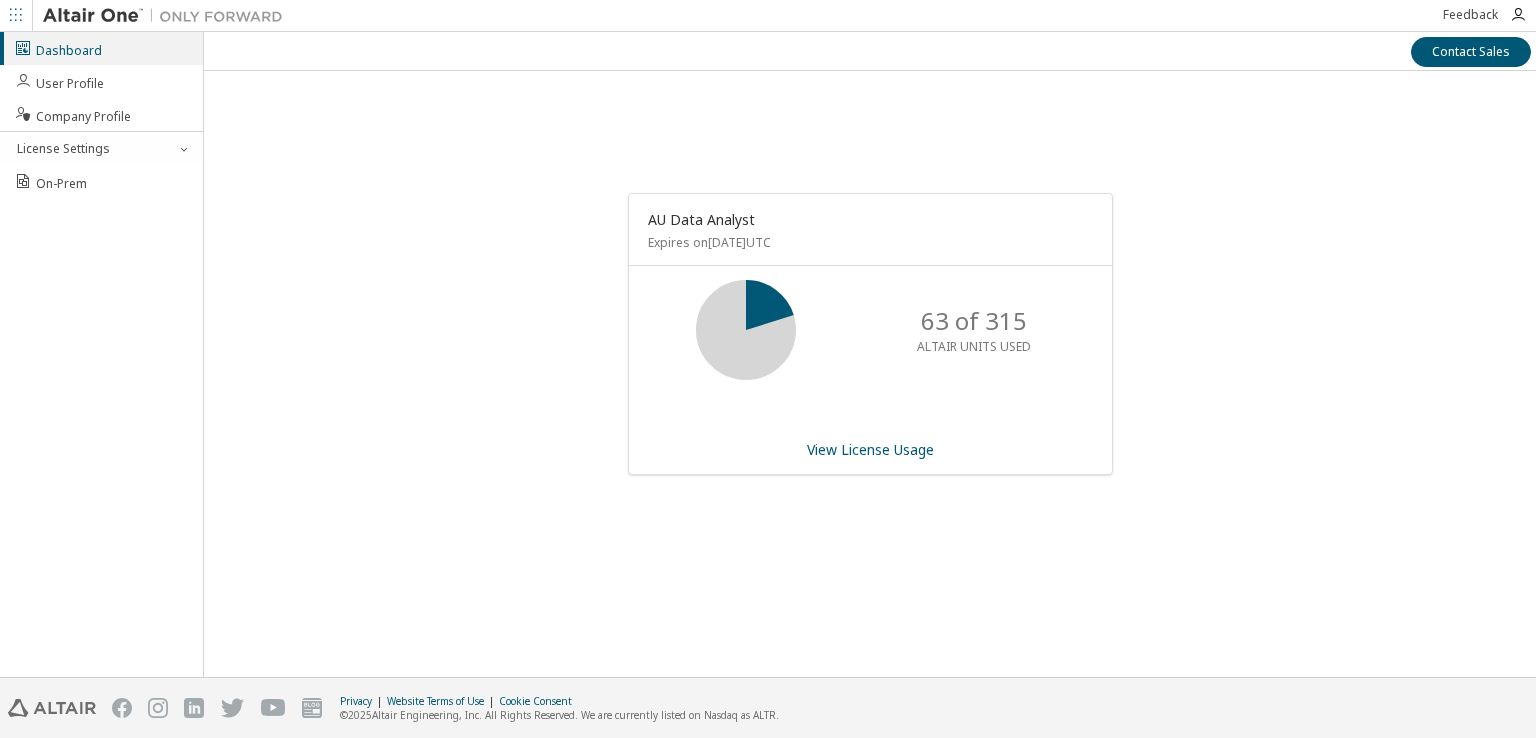 click at bounding box center (16, 15) 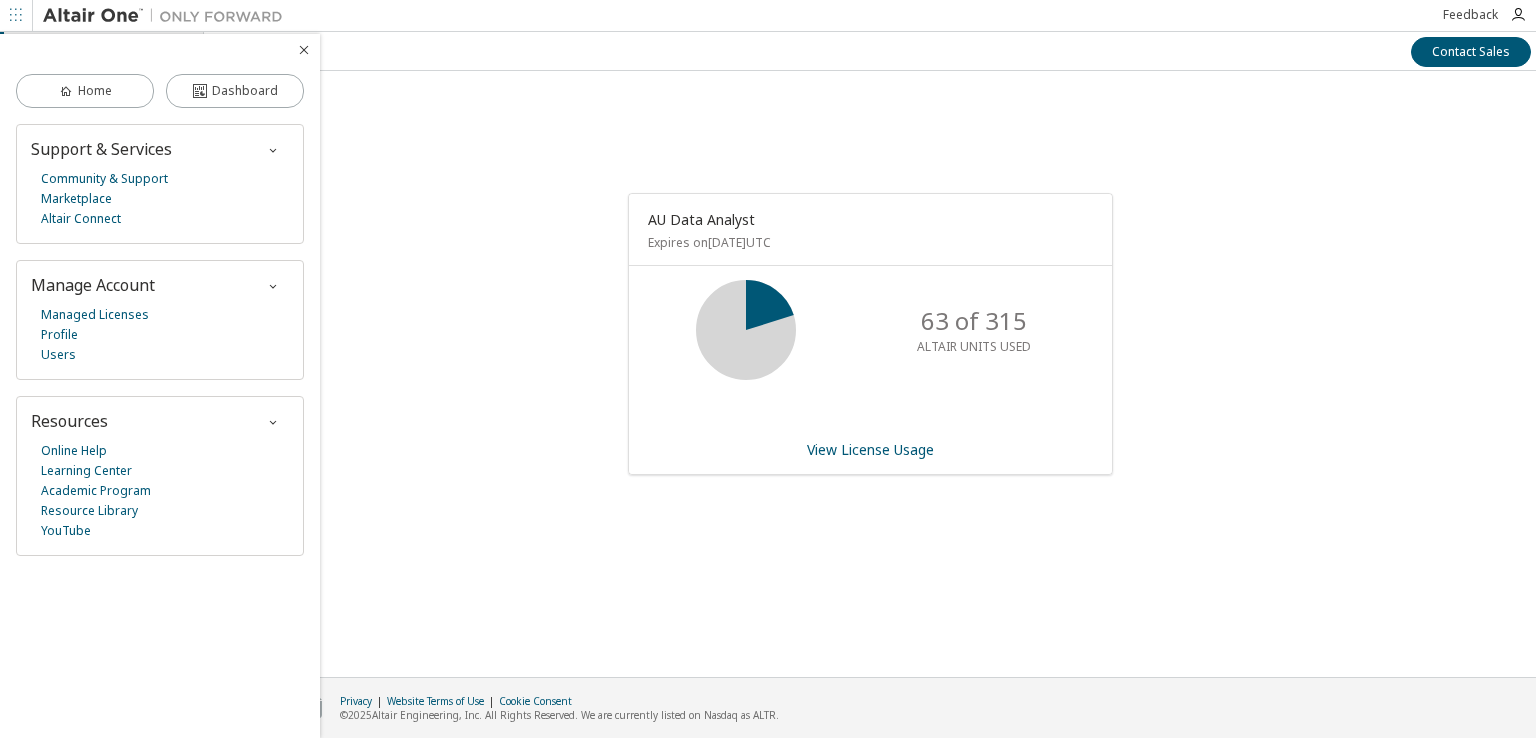 click at bounding box center (16, 15) 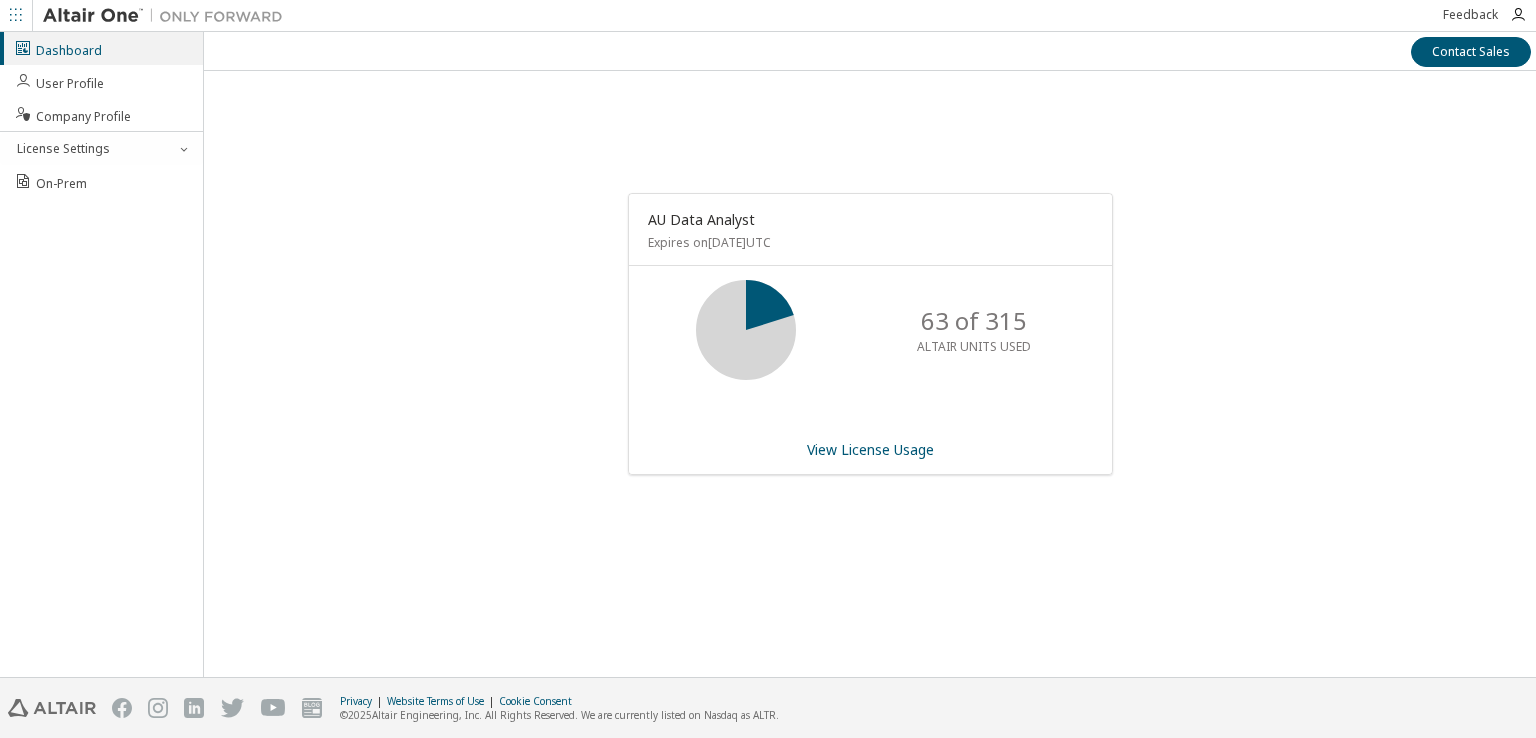 click at bounding box center (16, 15) 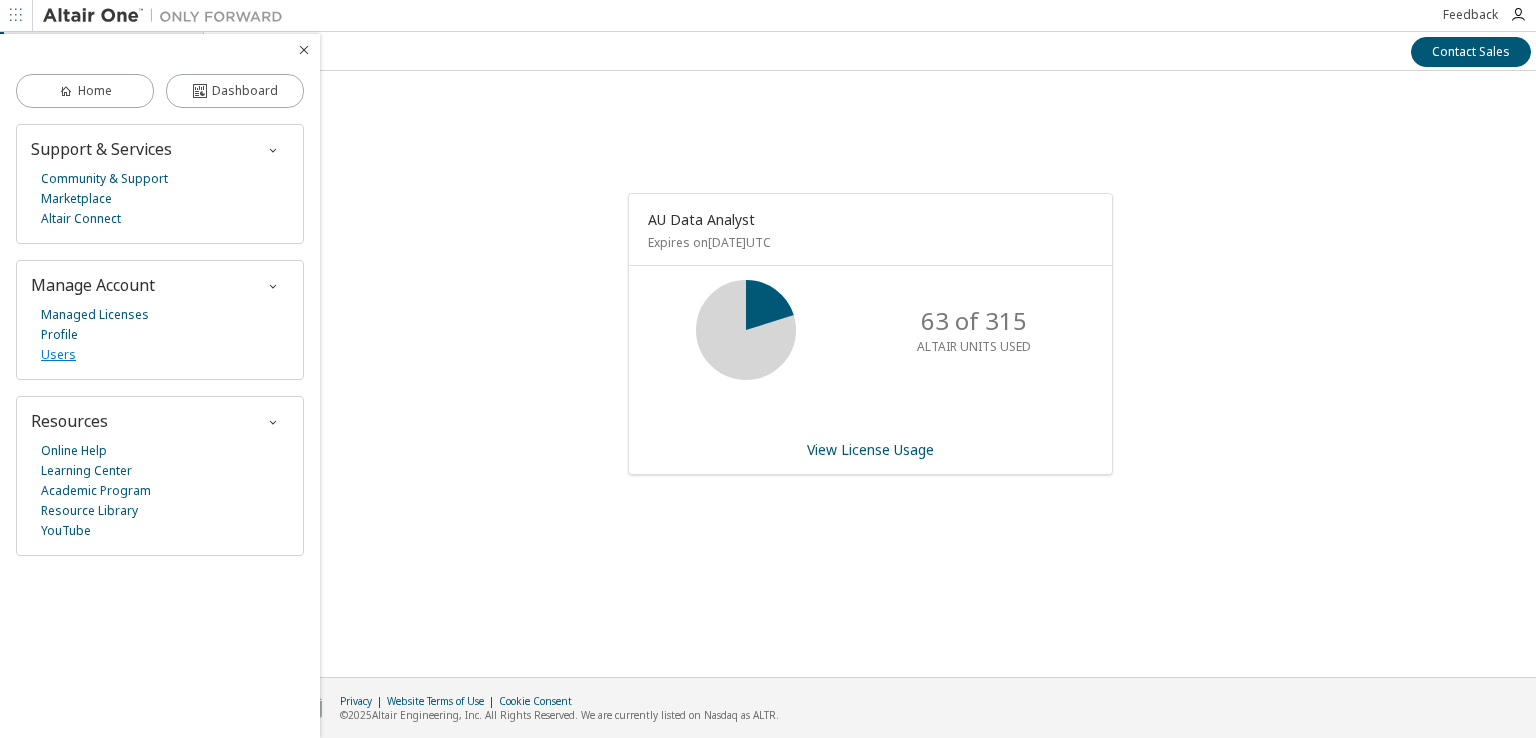 click on "Users" at bounding box center [58, 355] 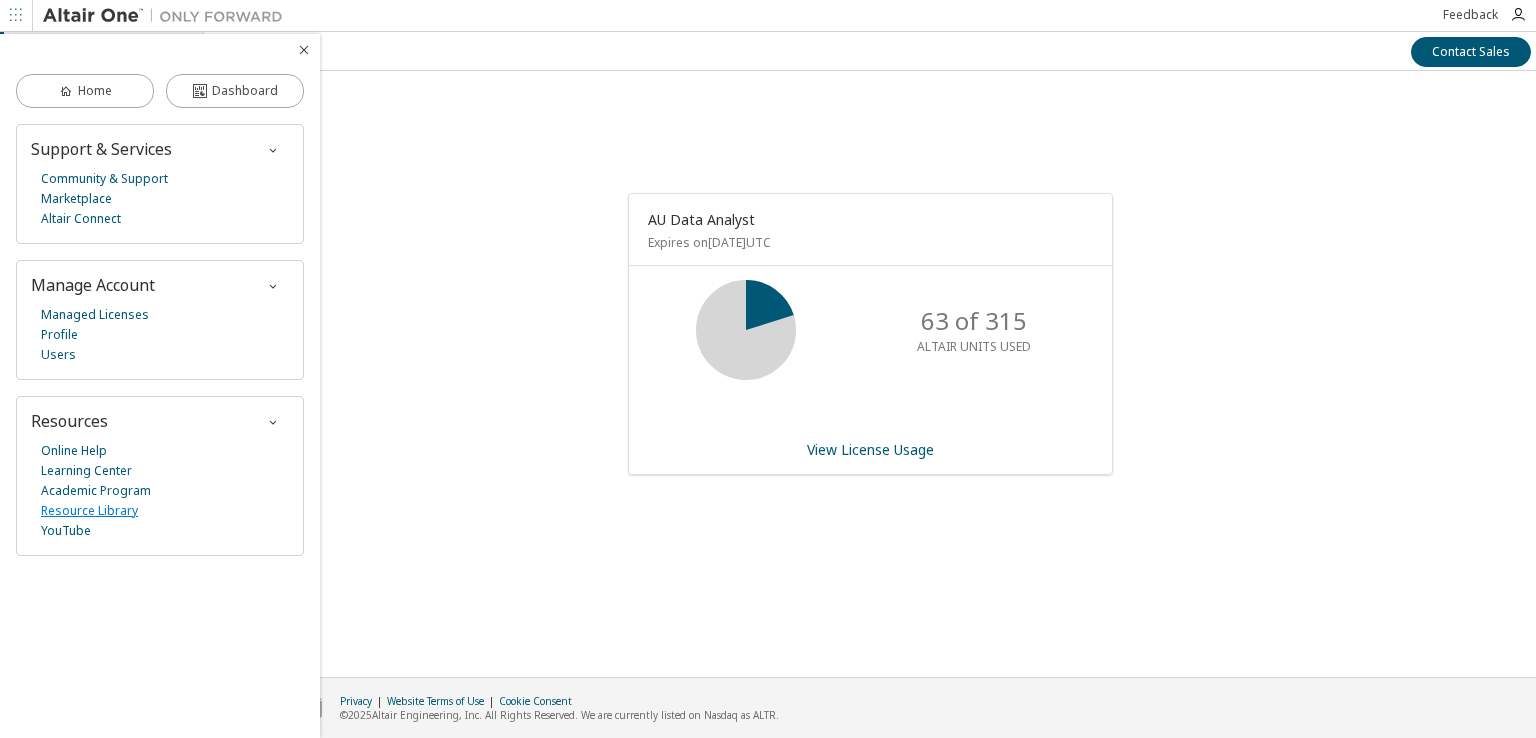 click on "Resource Library" at bounding box center [89, 511] 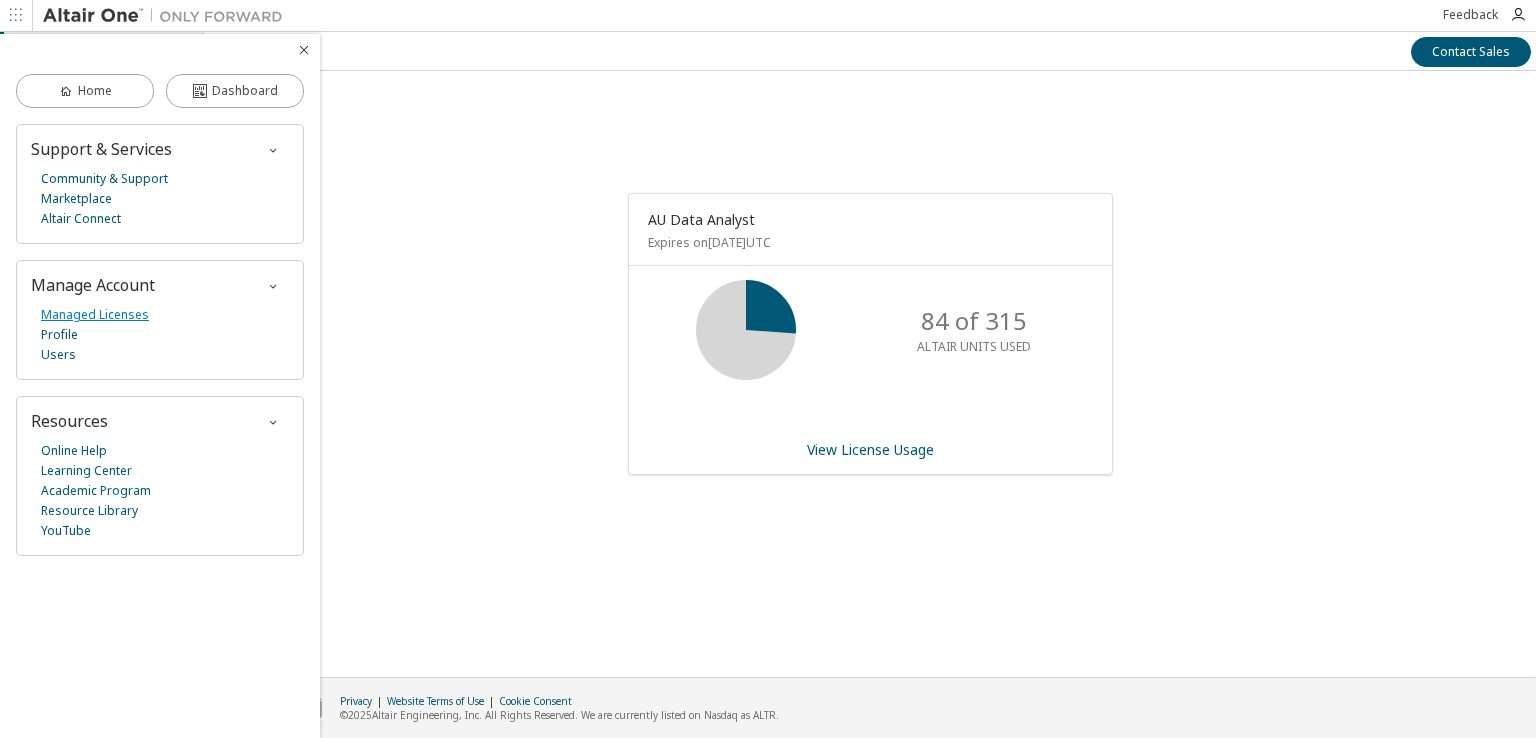 click on "Managed Licenses" at bounding box center [95, 315] 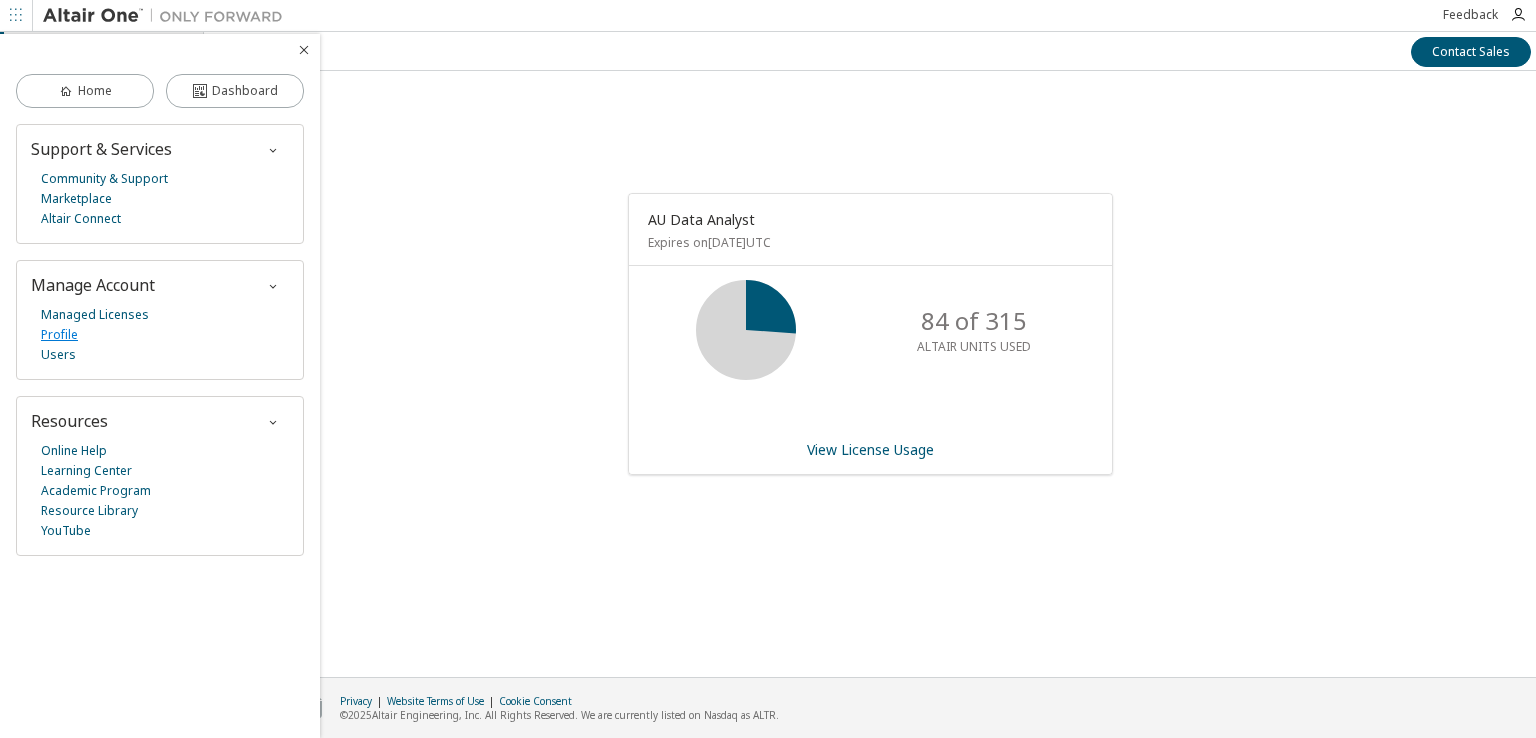 click on "Profile" at bounding box center (59, 335) 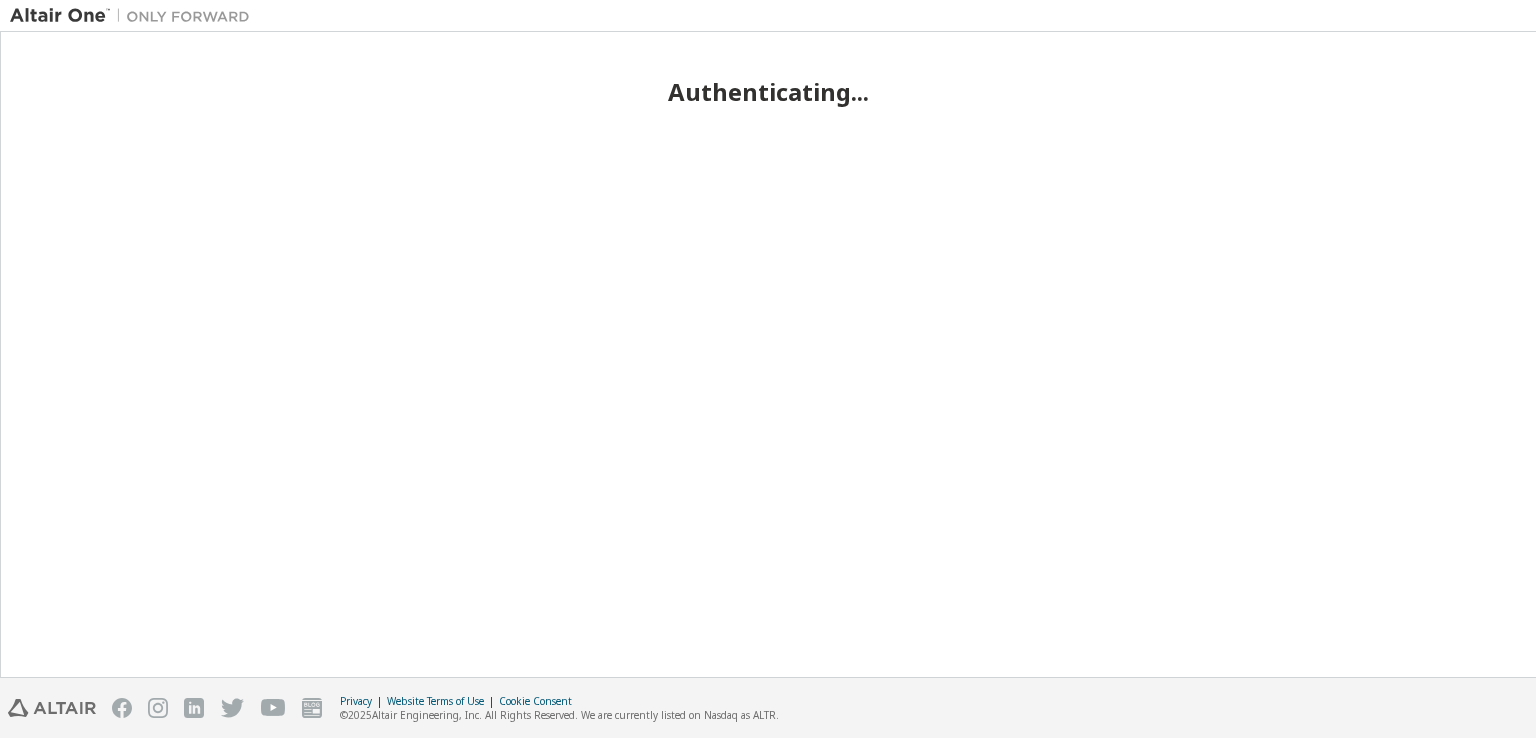 scroll, scrollTop: 0, scrollLeft: 0, axis: both 